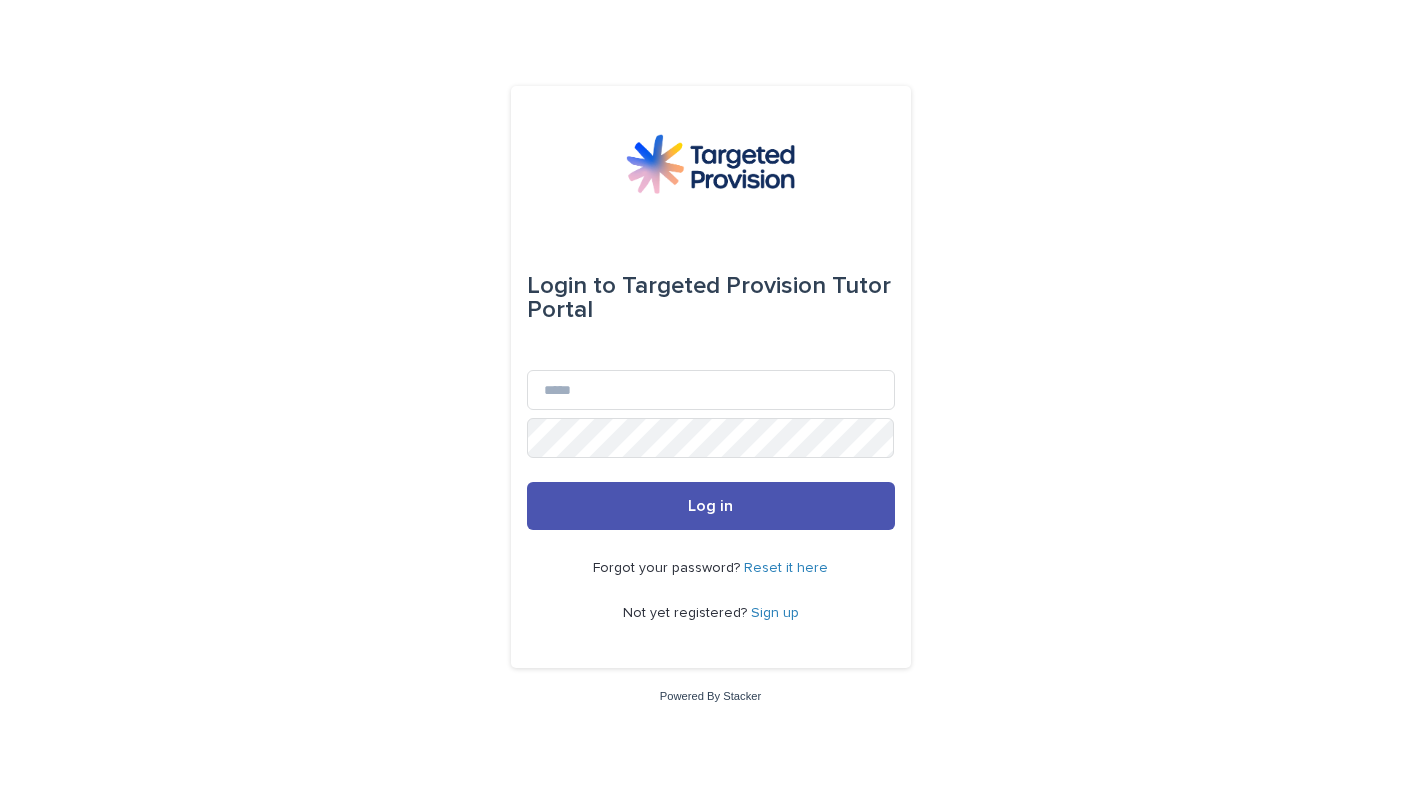 scroll, scrollTop: 0, scrollLeft: 0, axis: both 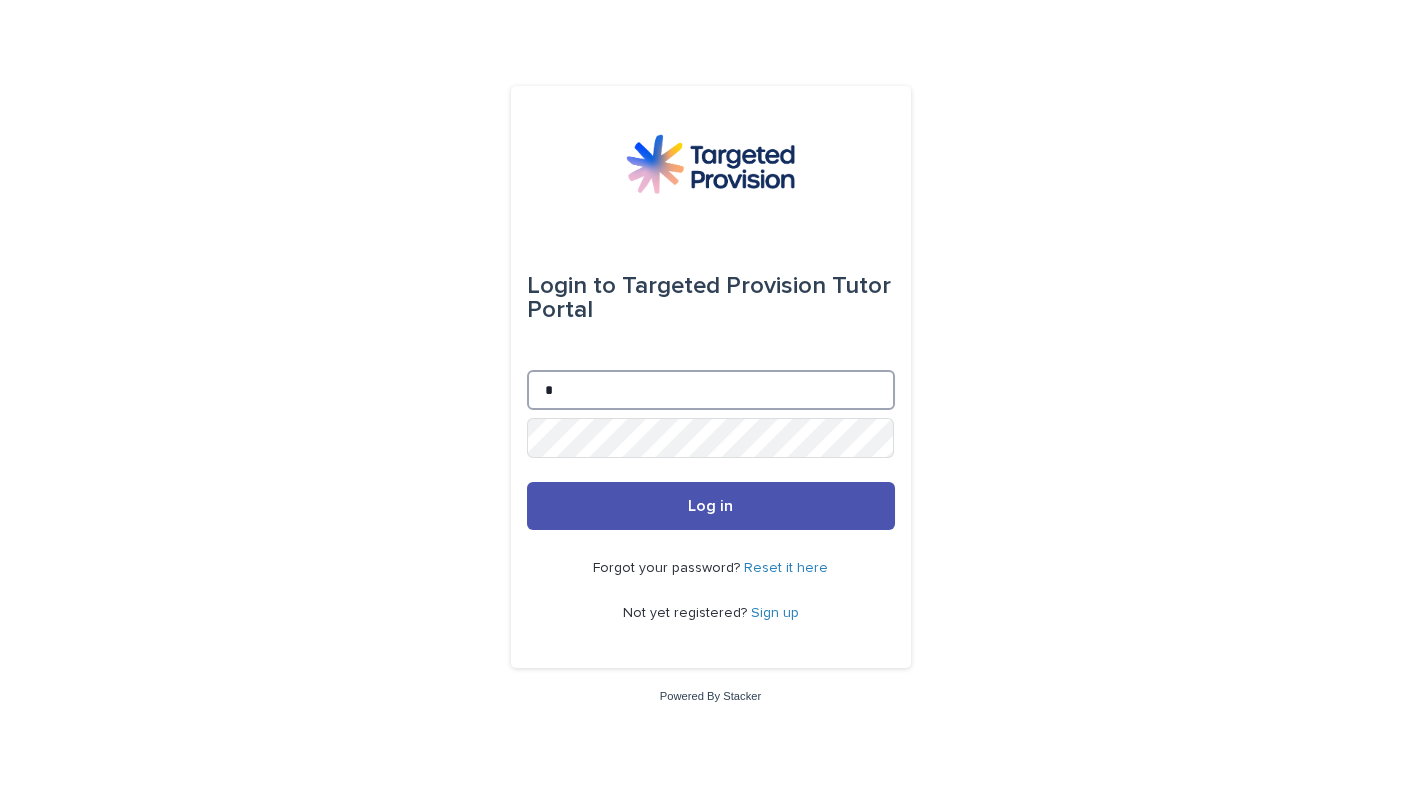 click on "*" at bounding box center [711, 390] 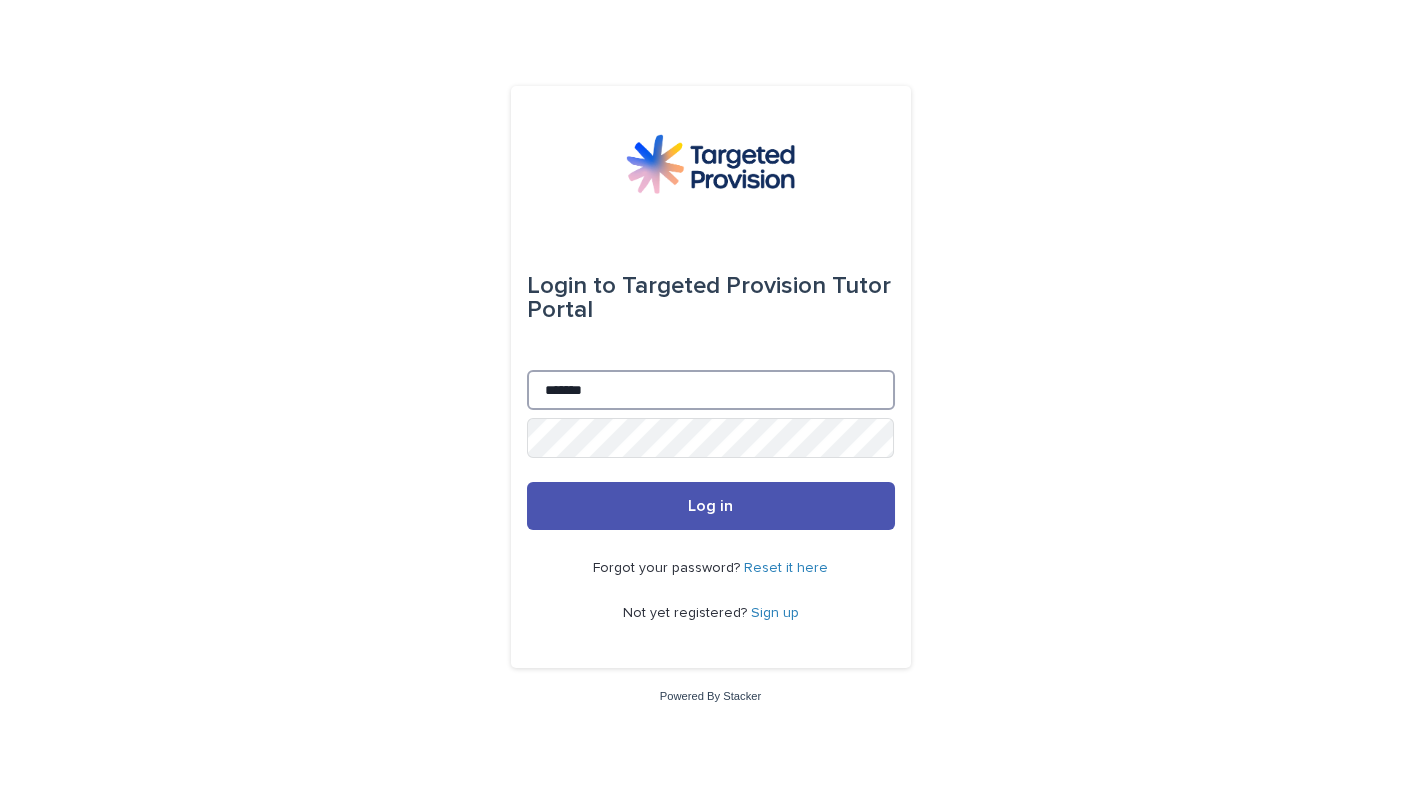 type on "**********" 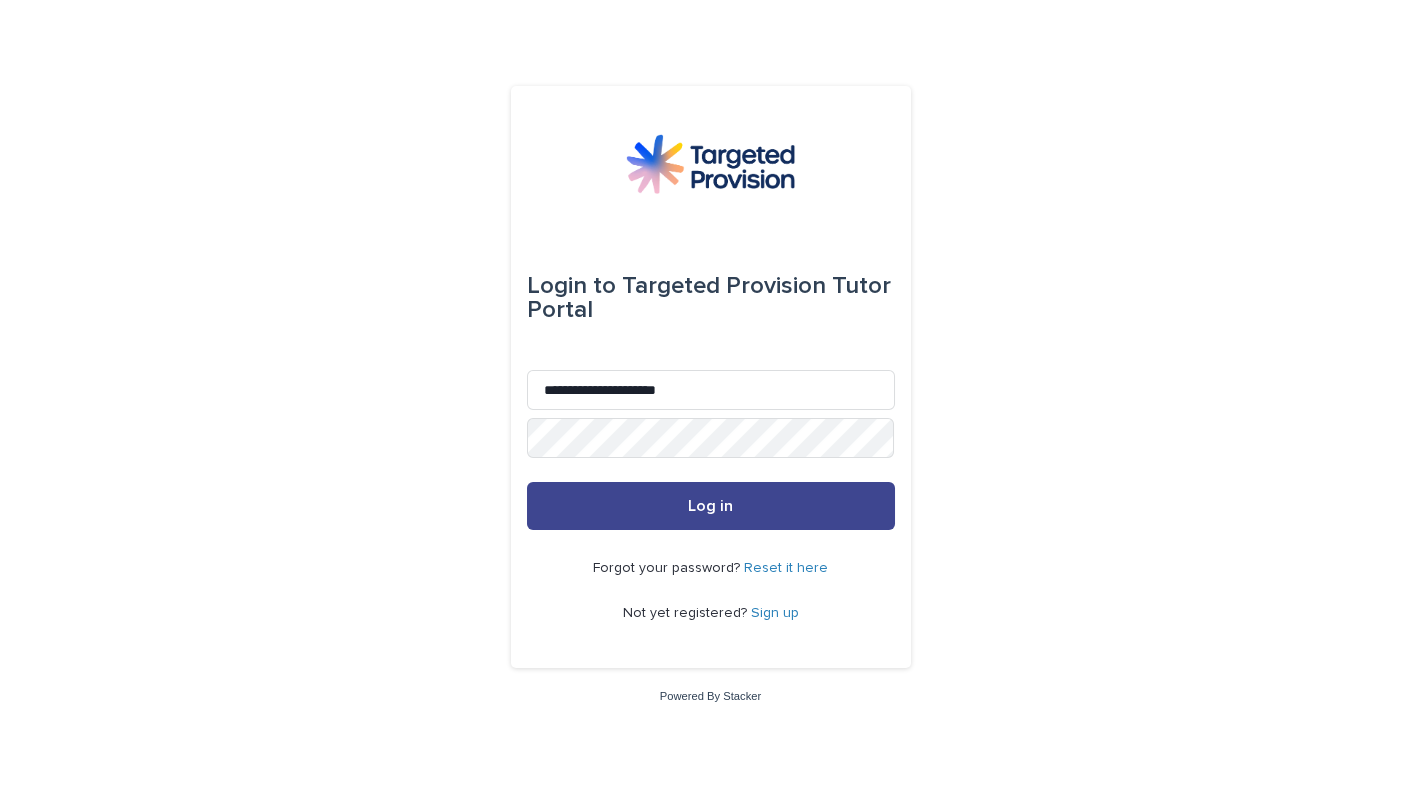 click on "Log in" at bounding box center (711, 506) 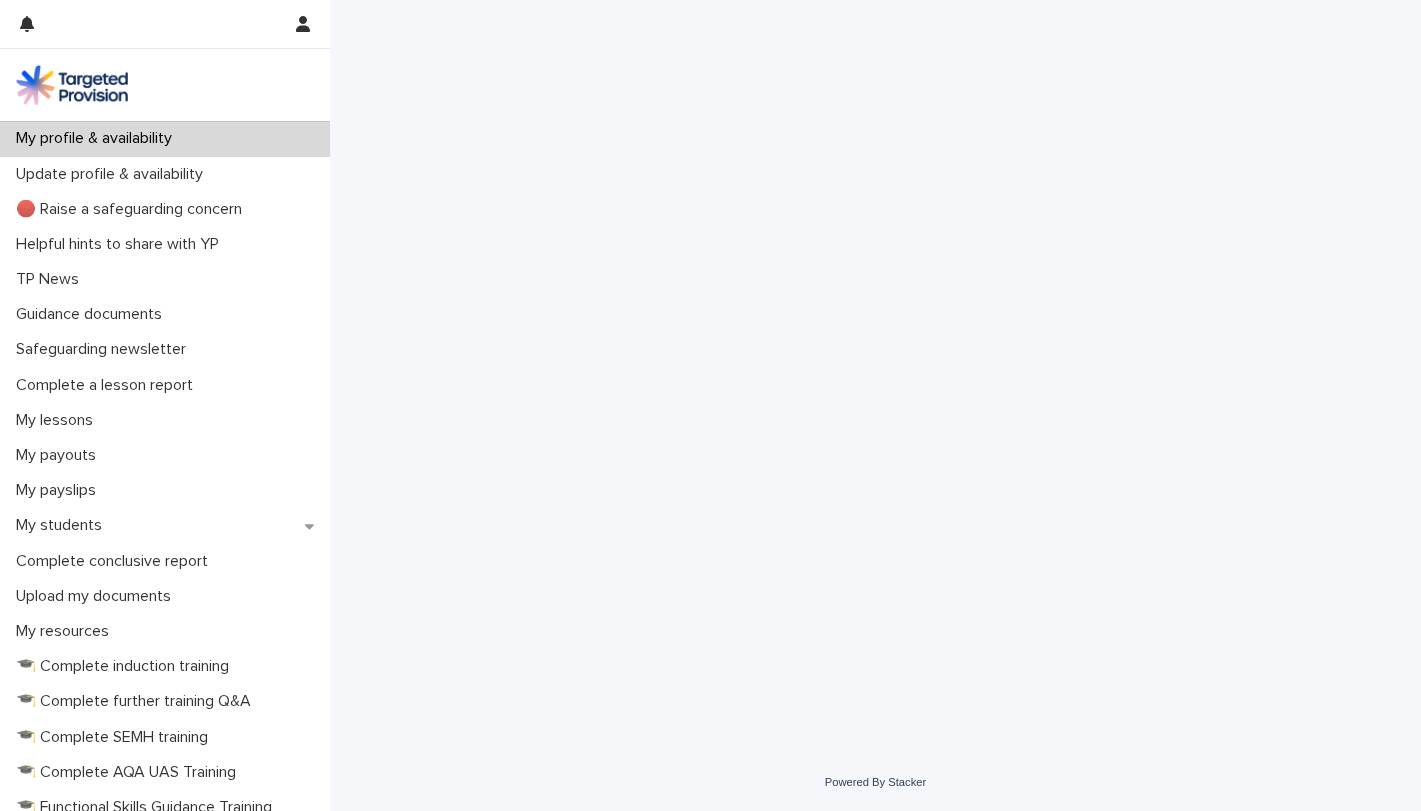 scroll, scrollTop: 0, scrollLeft: 0, axis: both 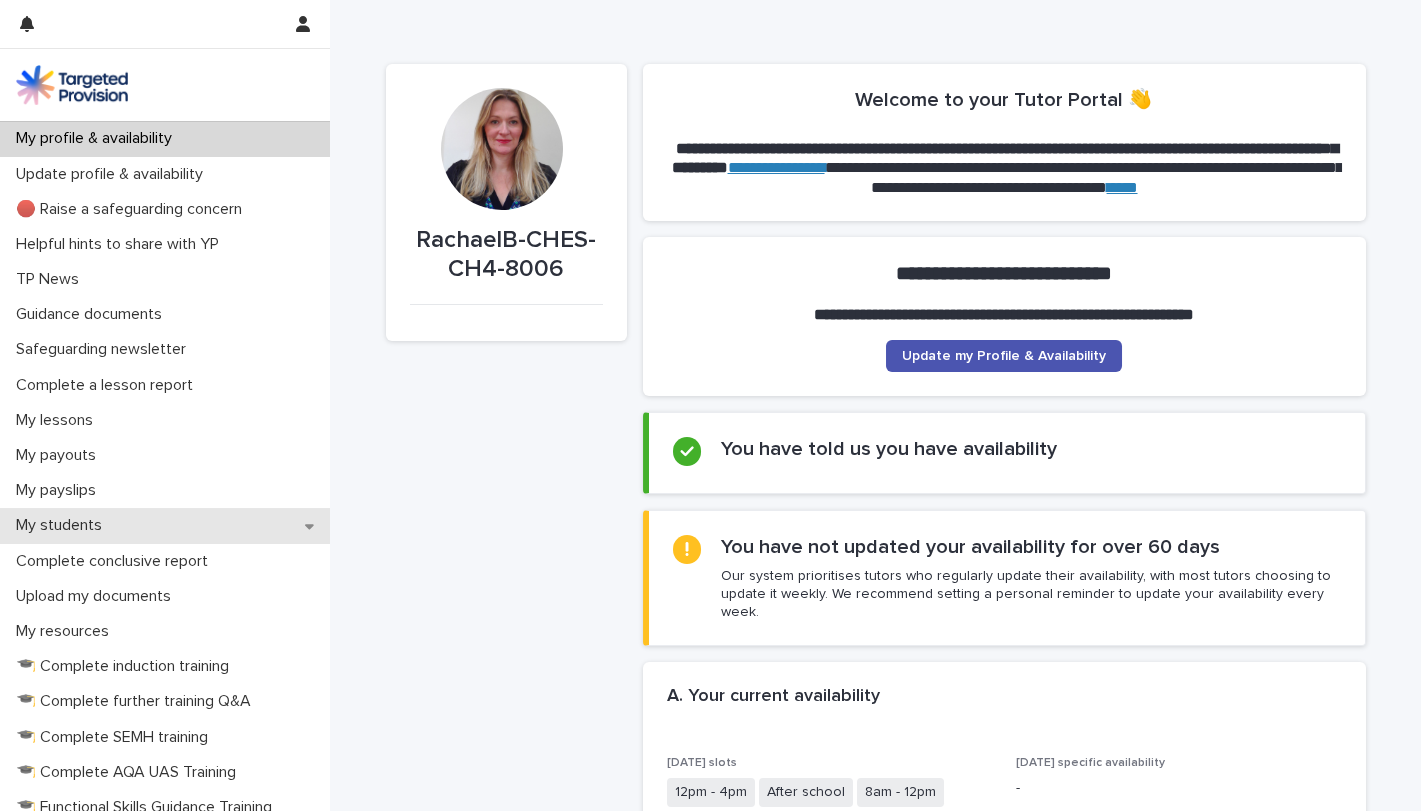 click on "My students" at bounding box center (165, 525) 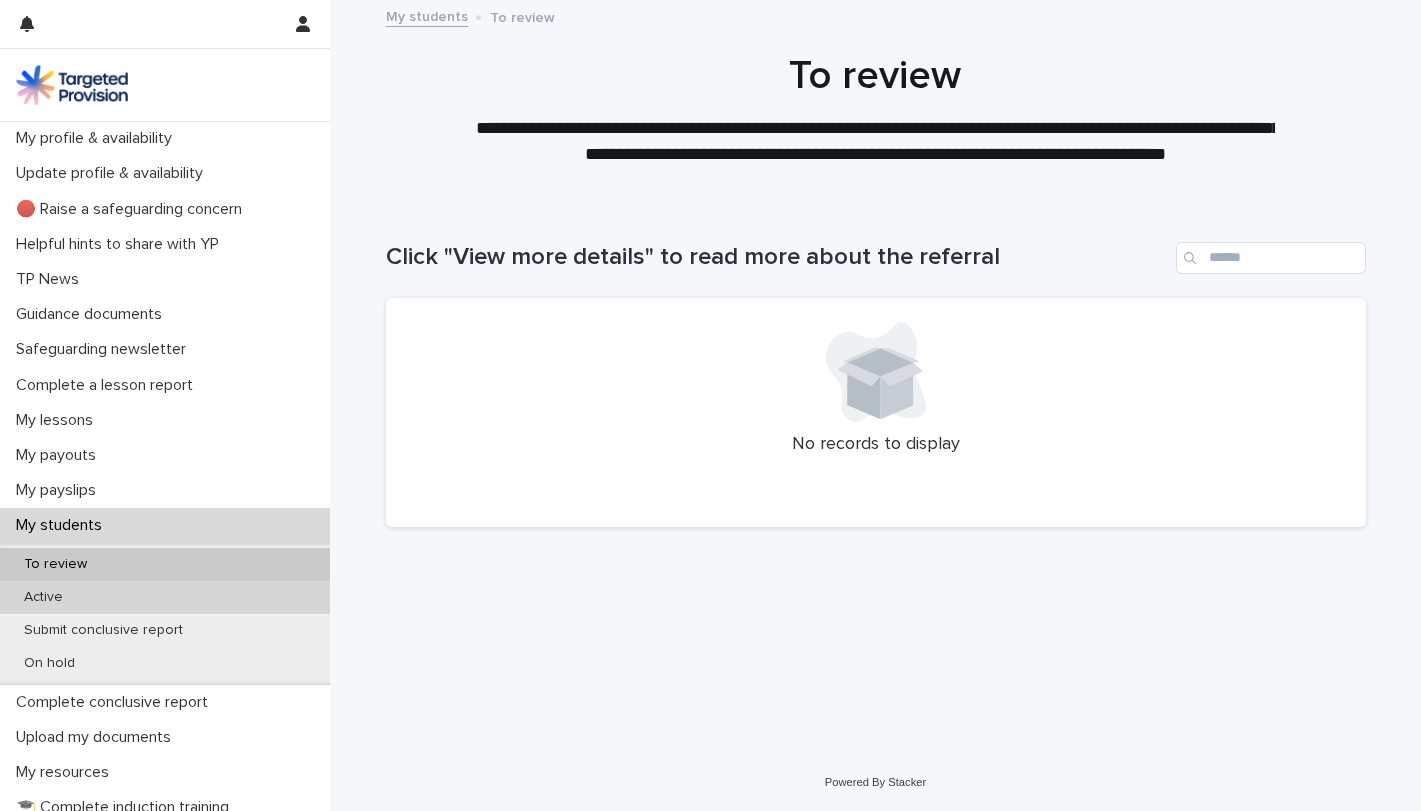click on "Active" at bounding box center [43, 597] 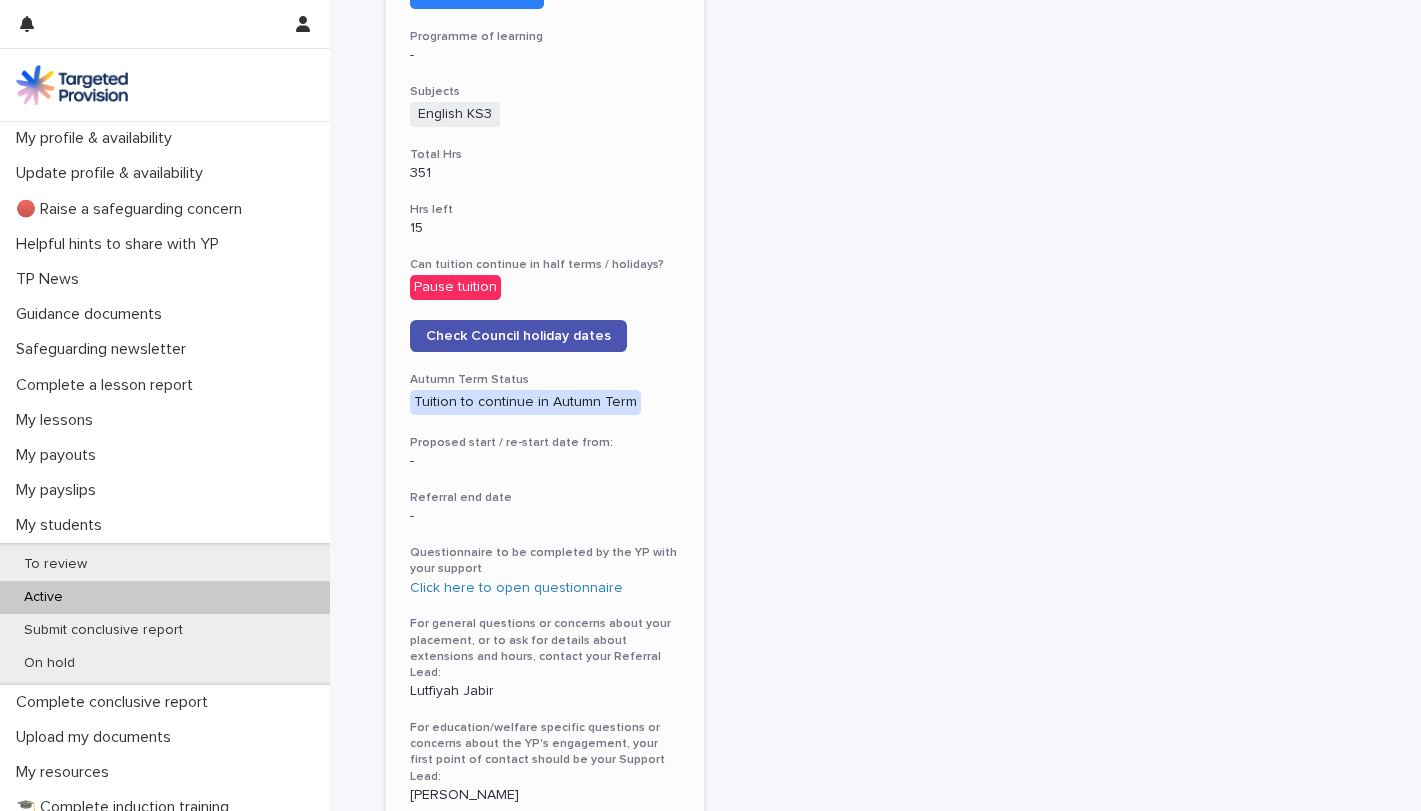 scroll, scrollTop: 952, scrollLeft: 0, axis: vertical 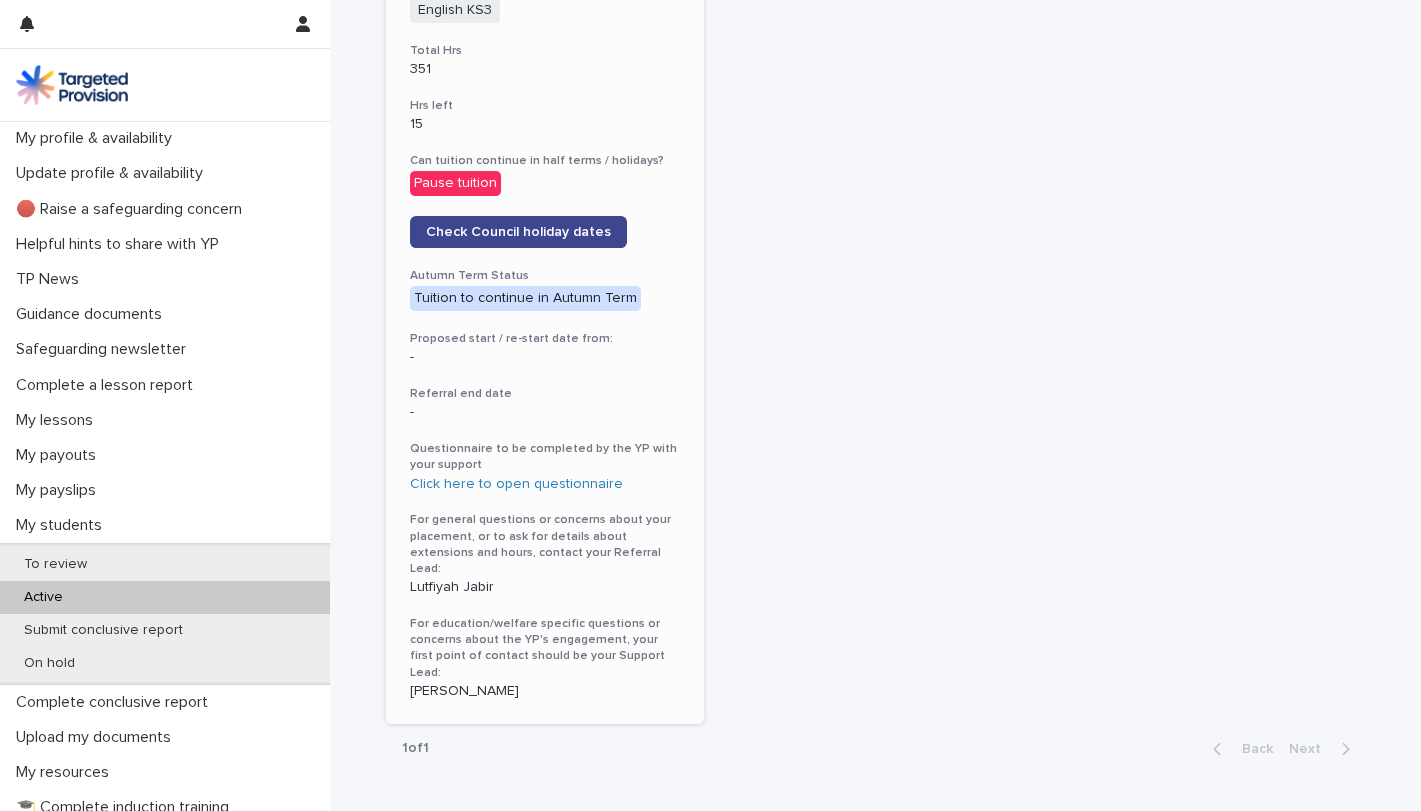 click on "Check Council holiday dates" at bounding box center [518, 232] 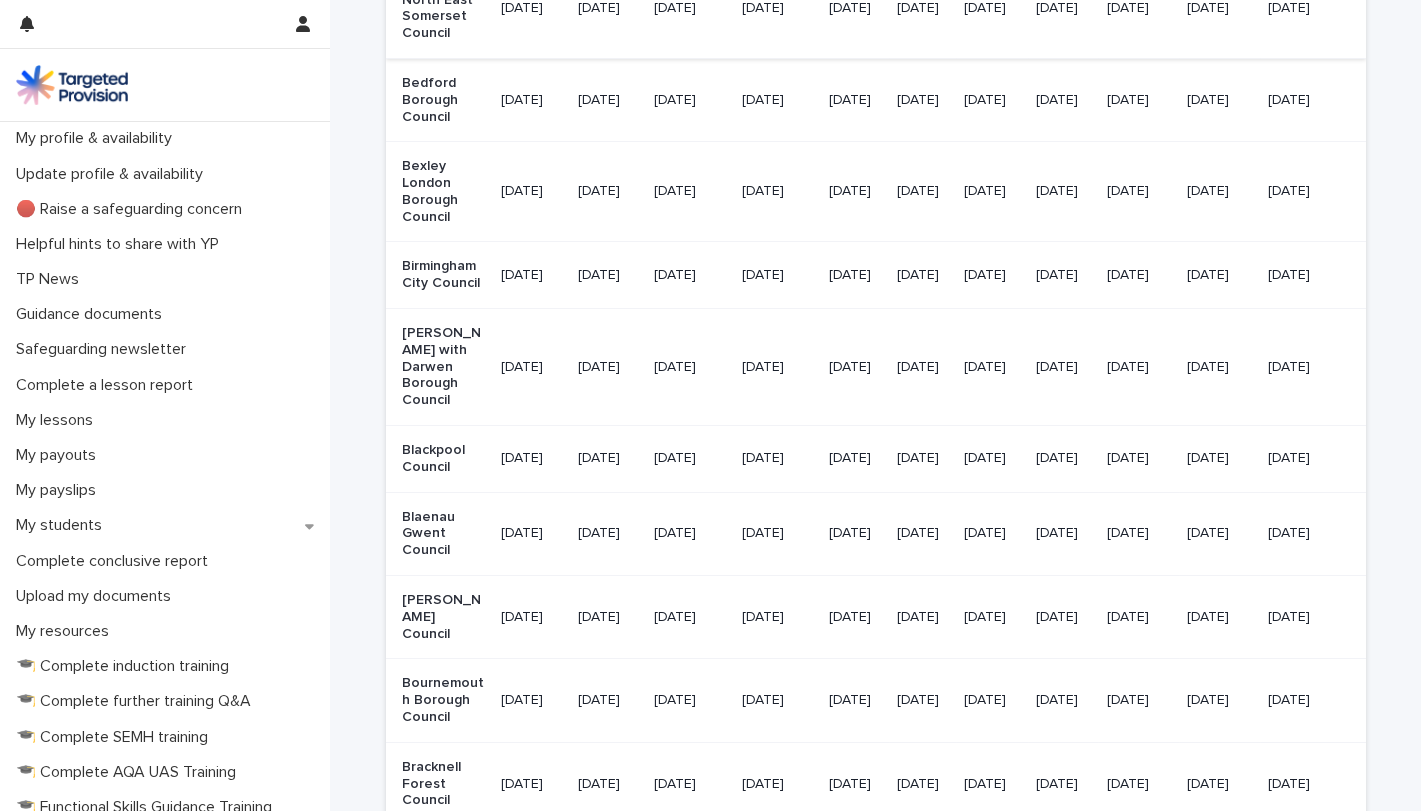 scroll, scrollTop: 857, scrollLeft: 0, axis: vertical 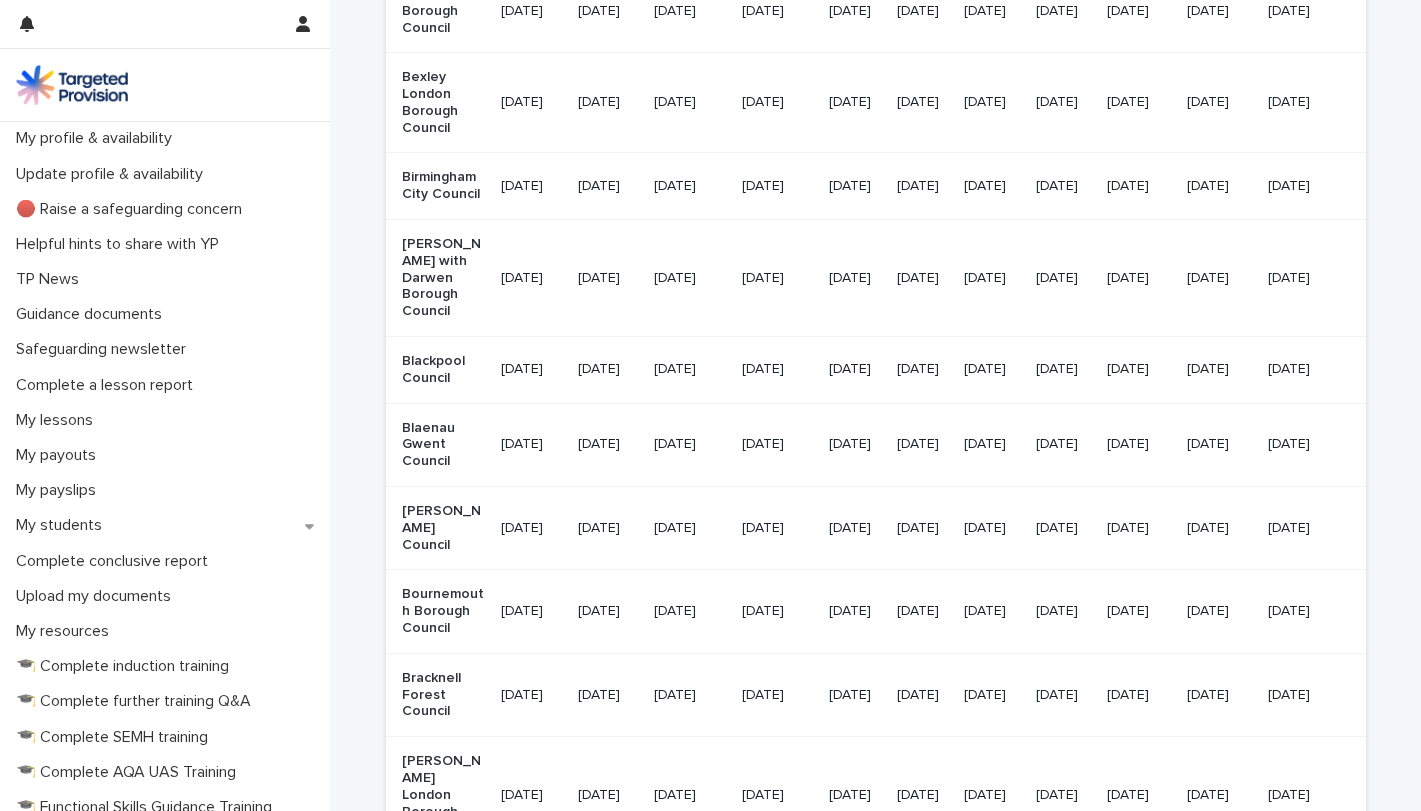 click on "Bolton Council" at bounding box center [443, 528] 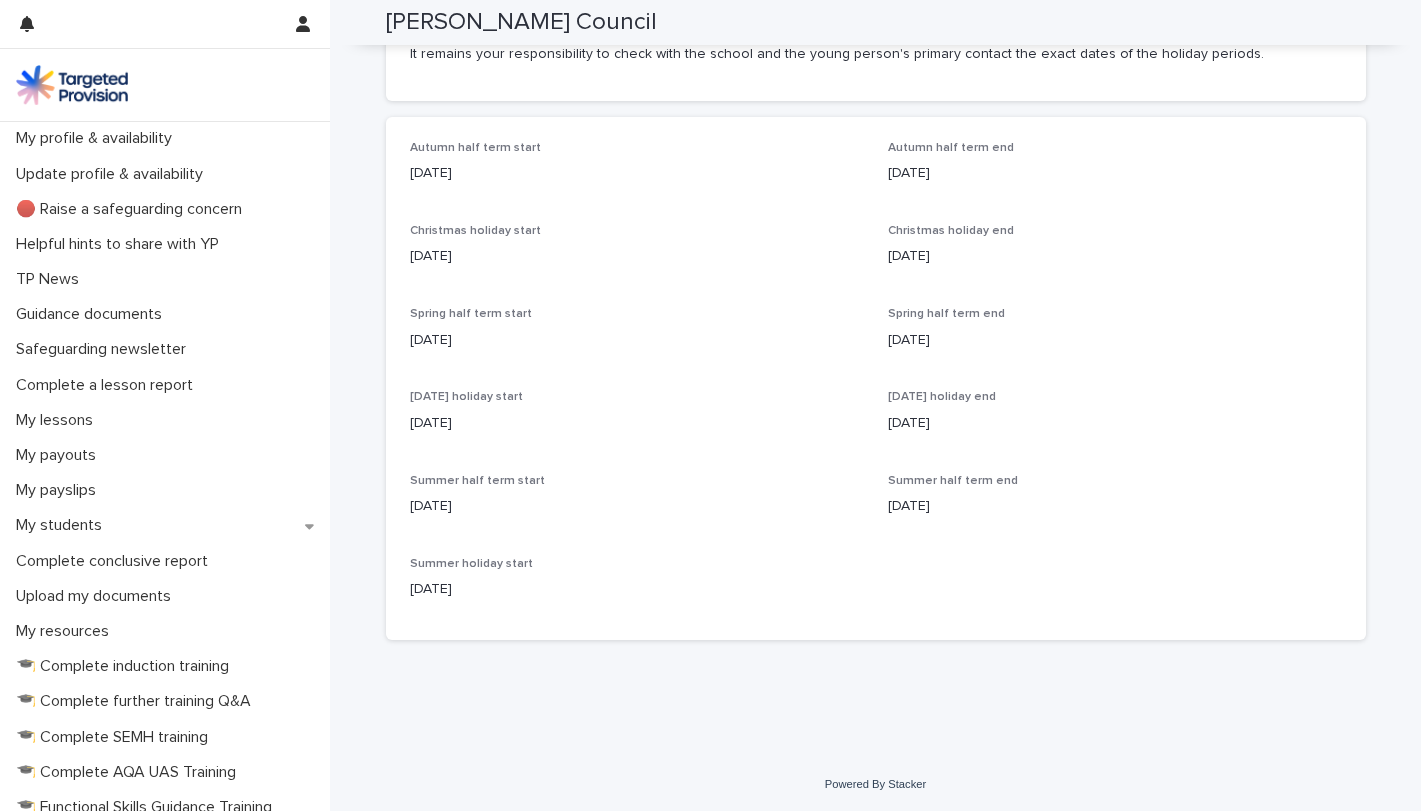 scroll, scrollTop: 0, scrollLeft: 0, axis: both 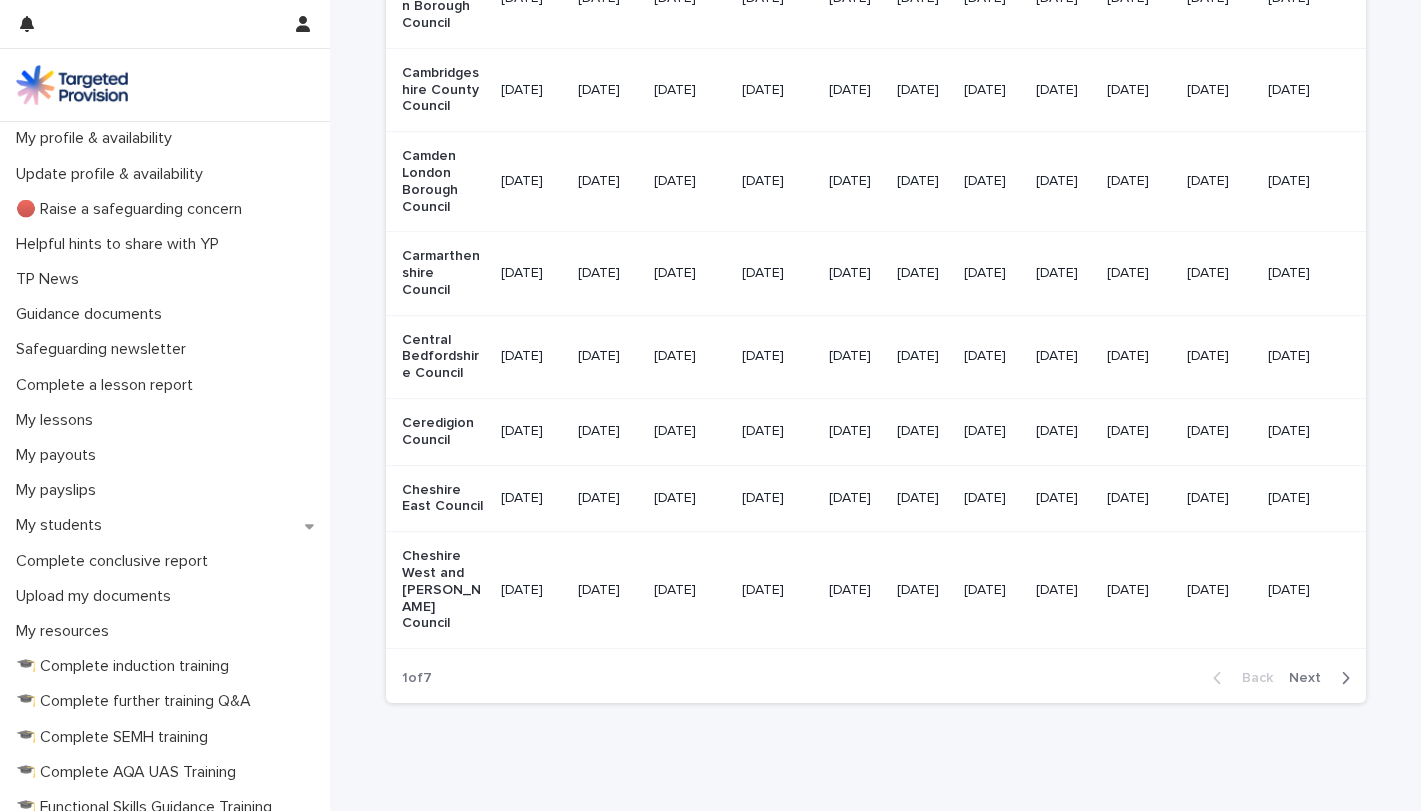 click on "Cheshire West and Chester Council" at bounding box center [443, 590] 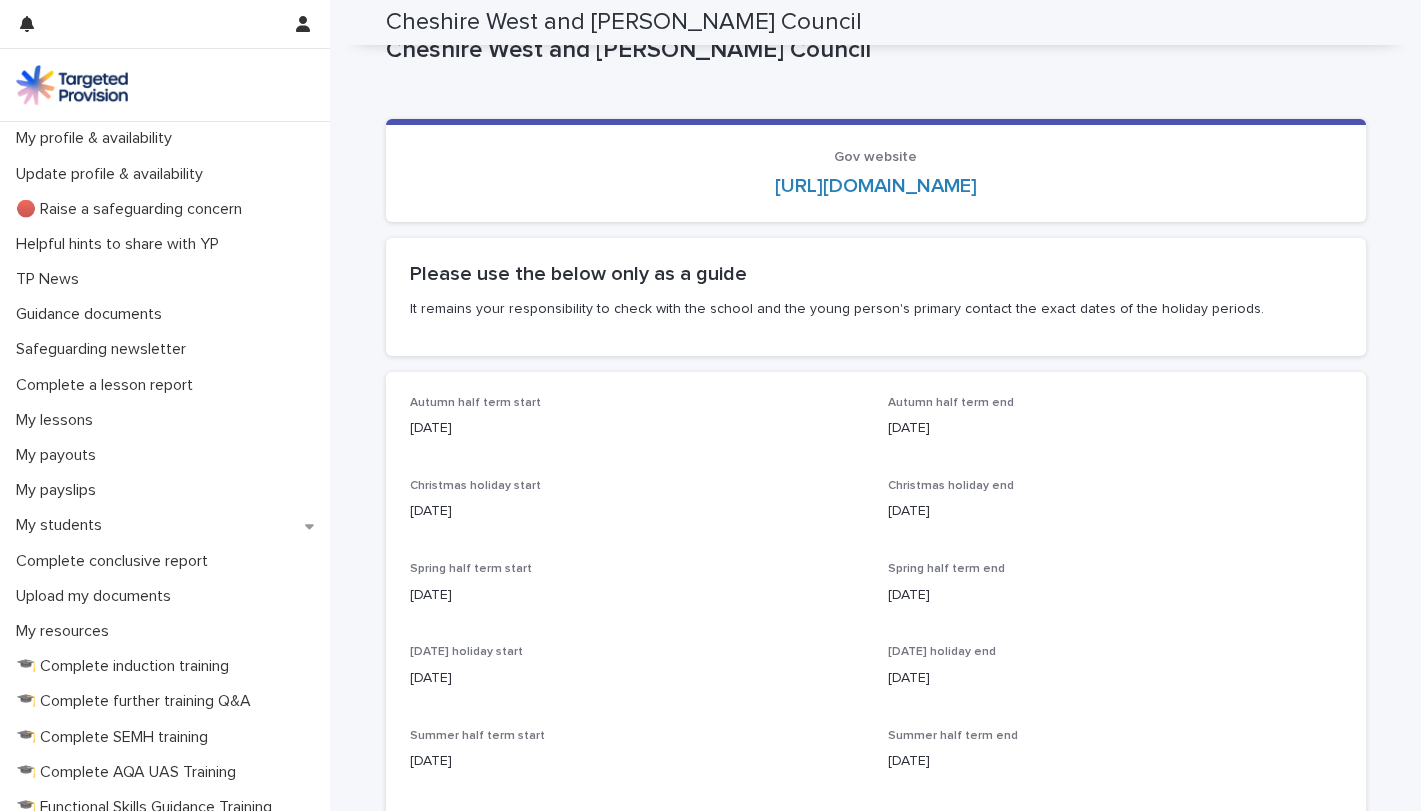 scroll, scrollTop: 0, scrollLeft: 0, axis: both 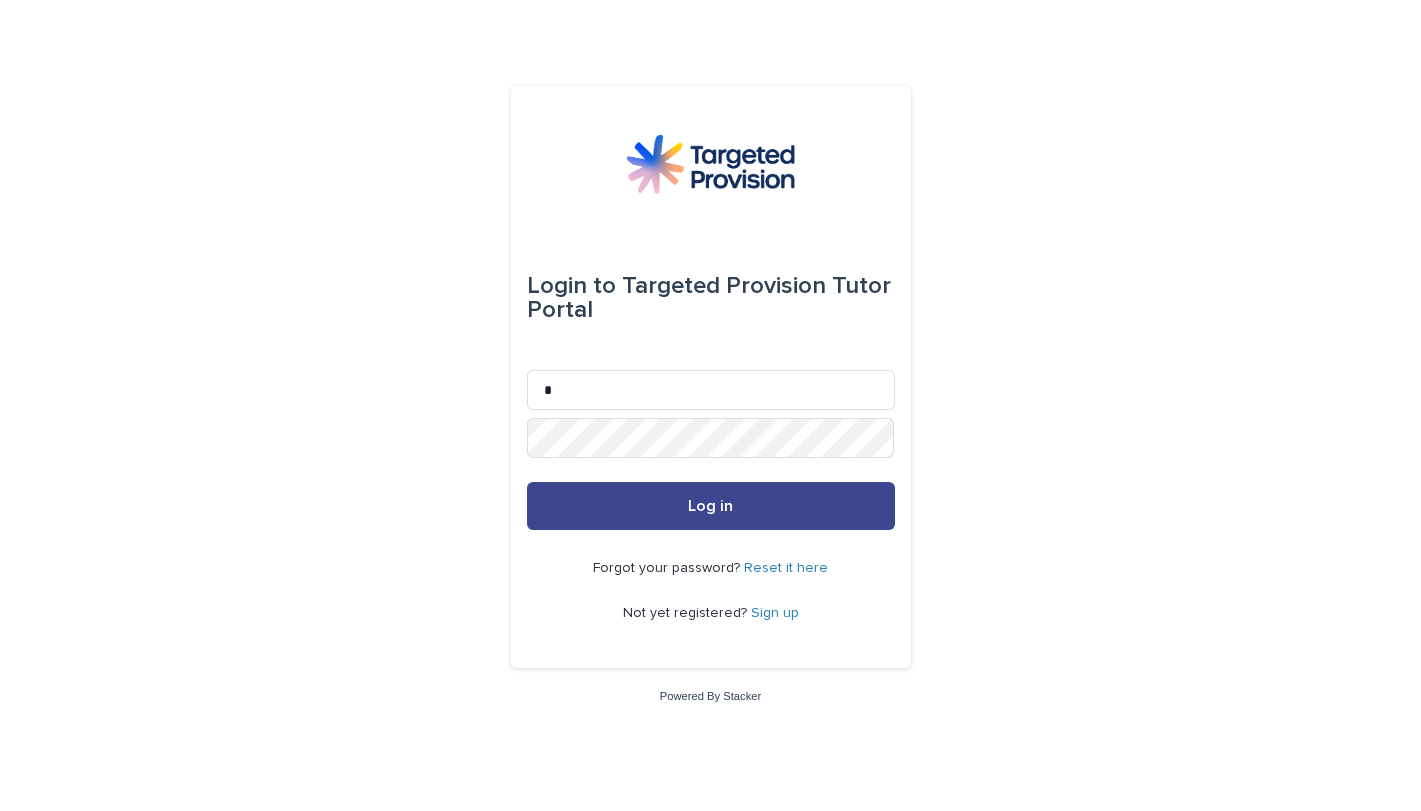click on "Log in" at bounding box center (711, 506) 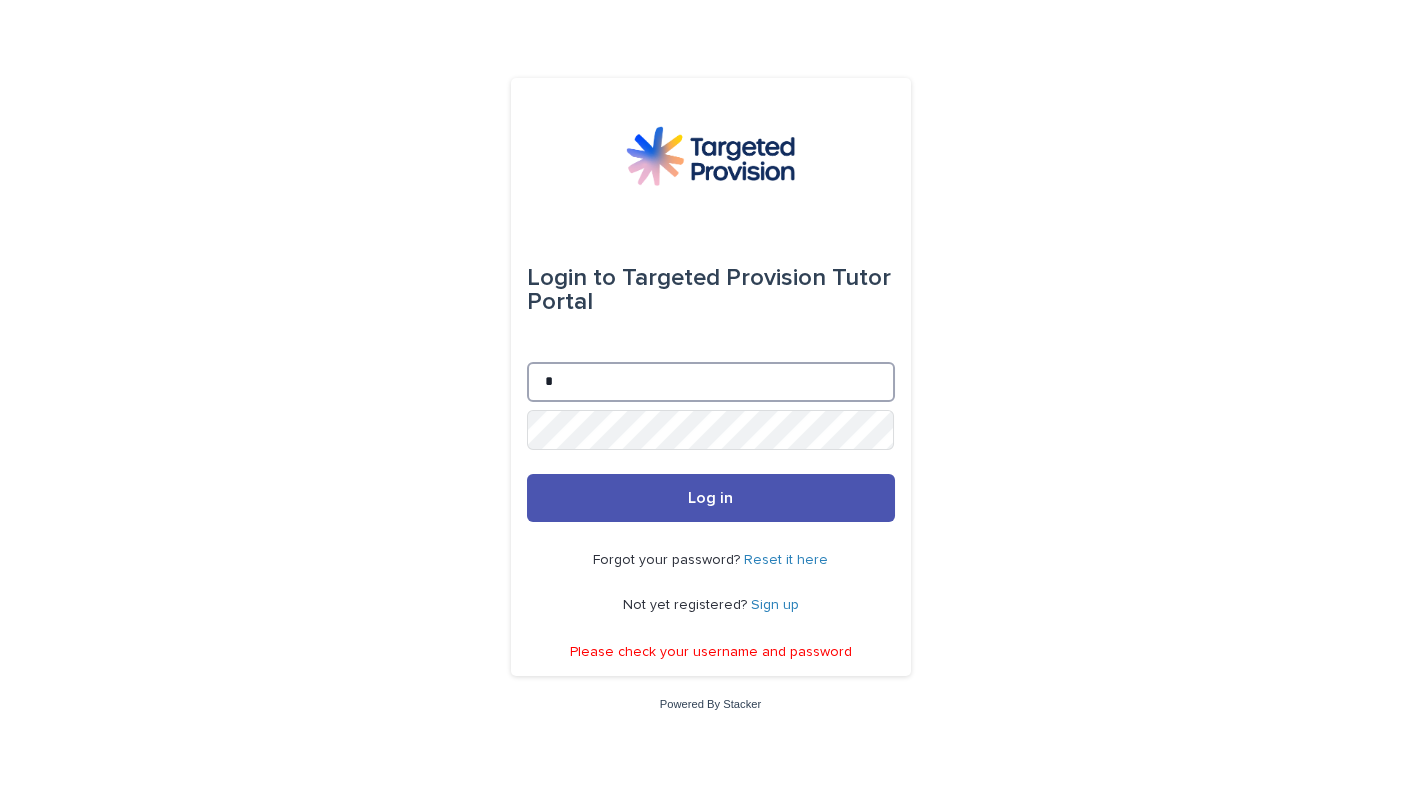 click on "*" at bounding box center (711, 382) 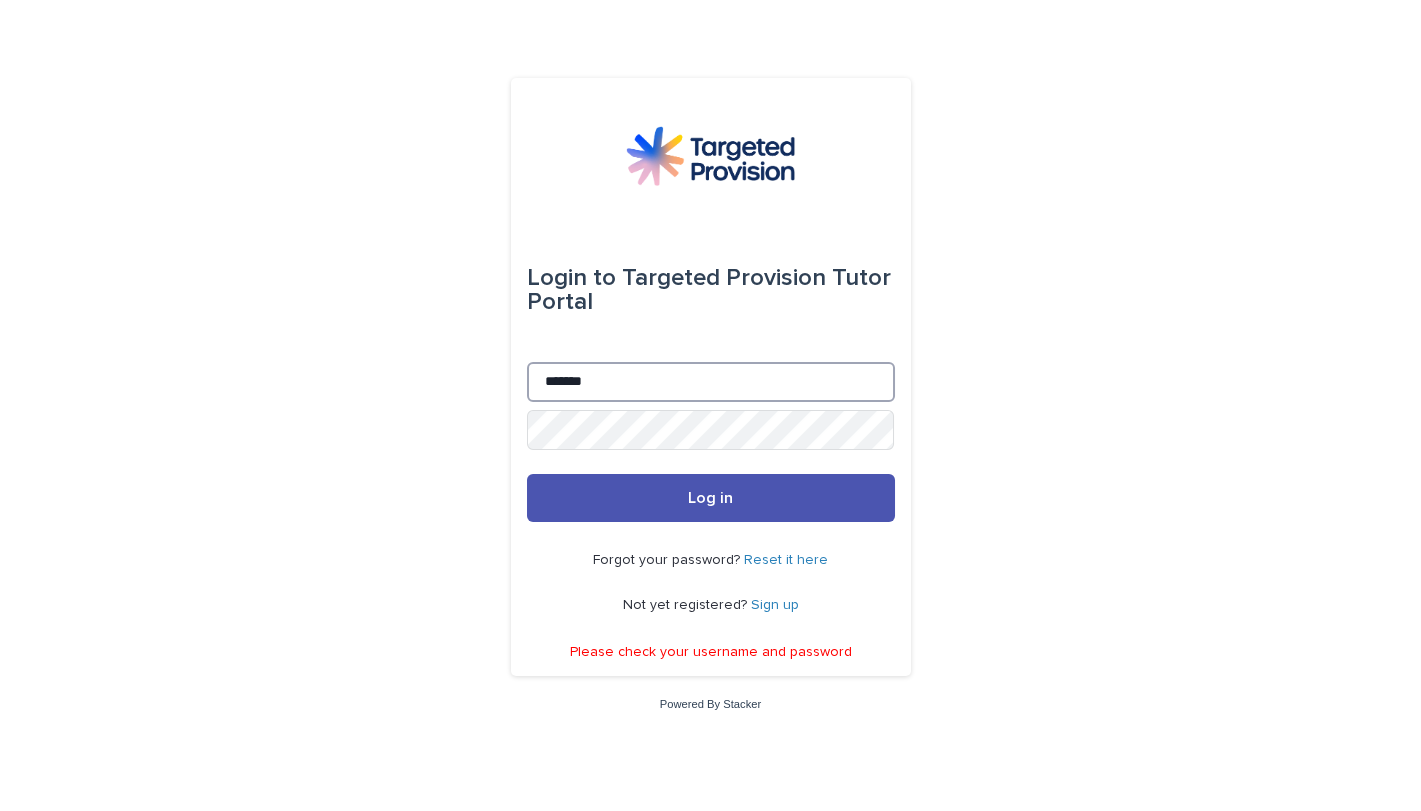 type on "**********" 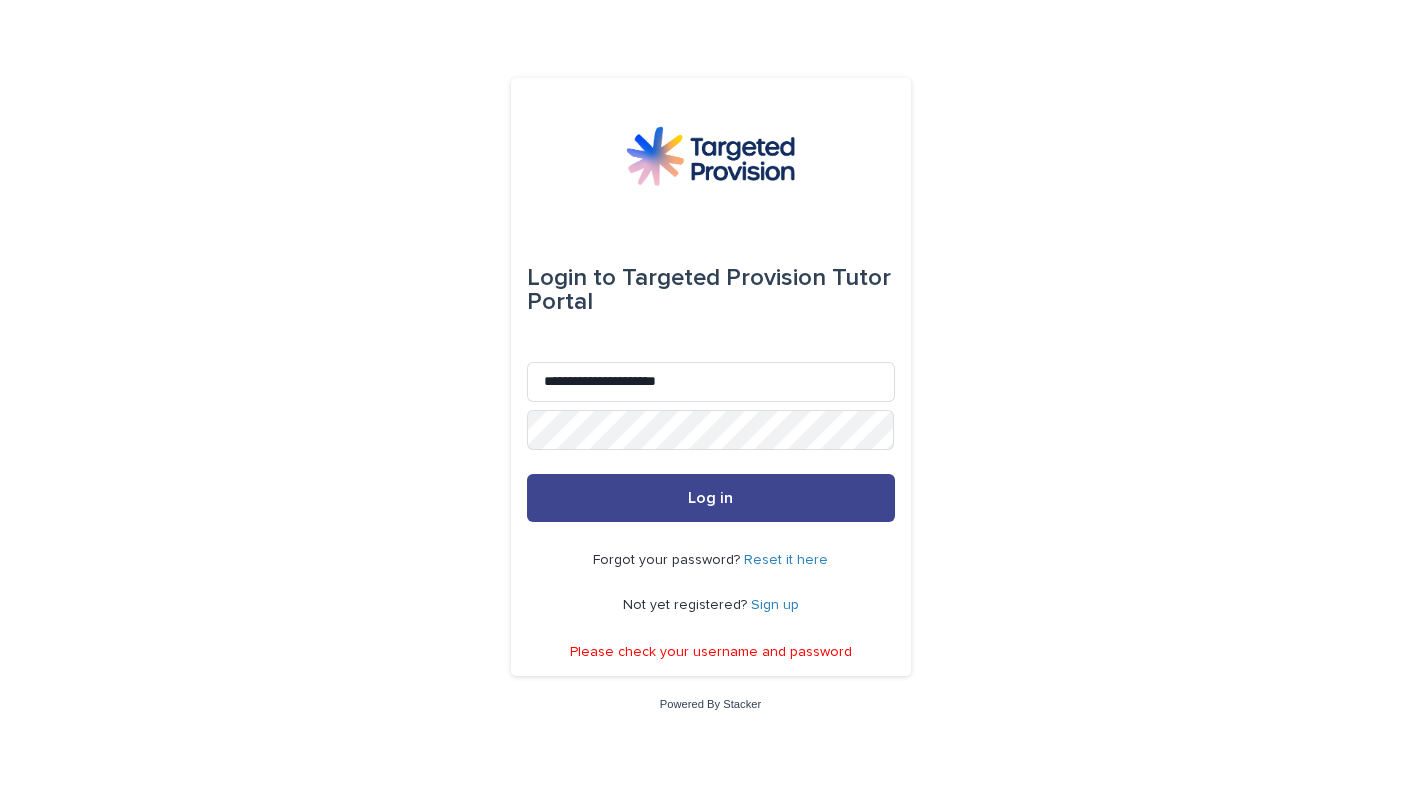 click on "Log in" at bounding box center [711, 498] 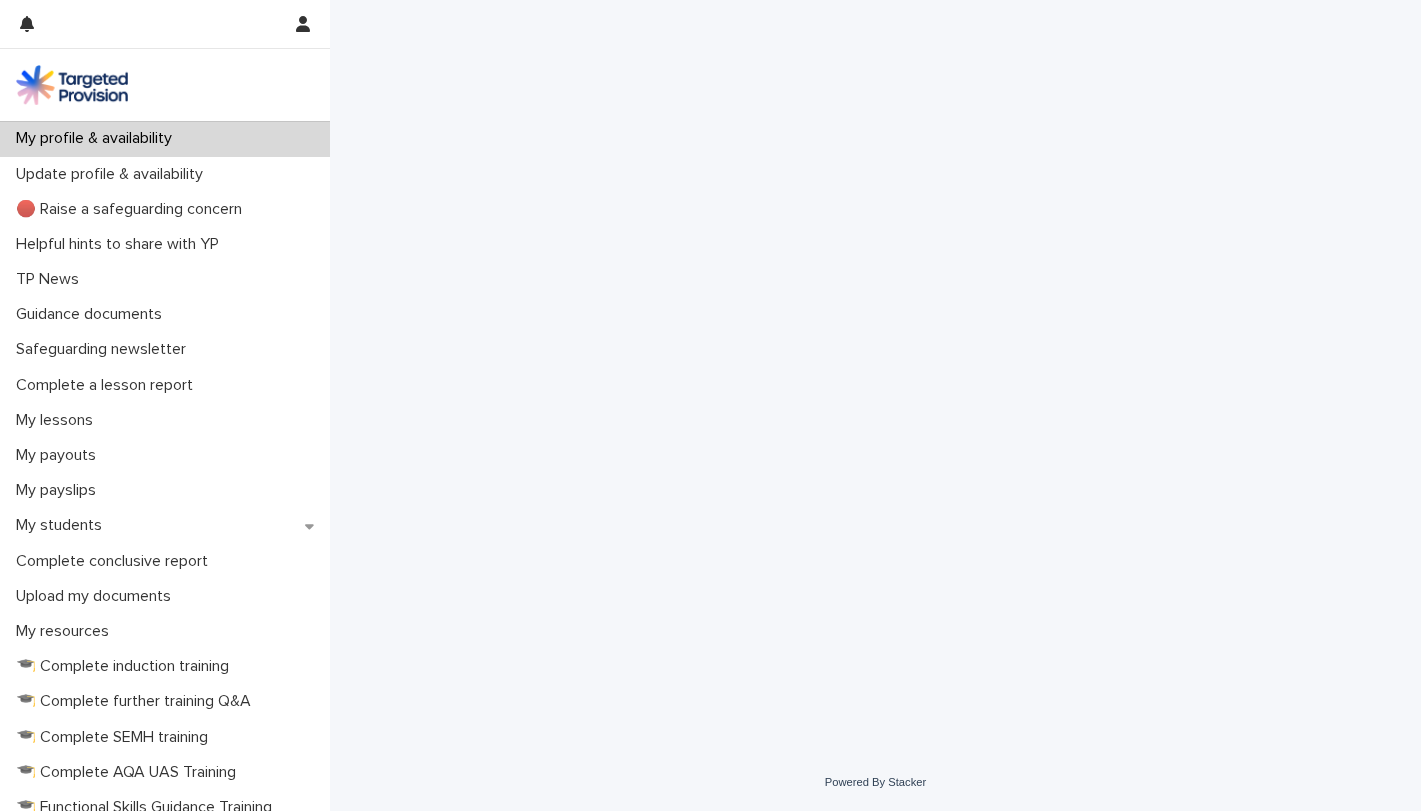 scroll, scrollTop: 0, scrollLeft: 0, axis: both 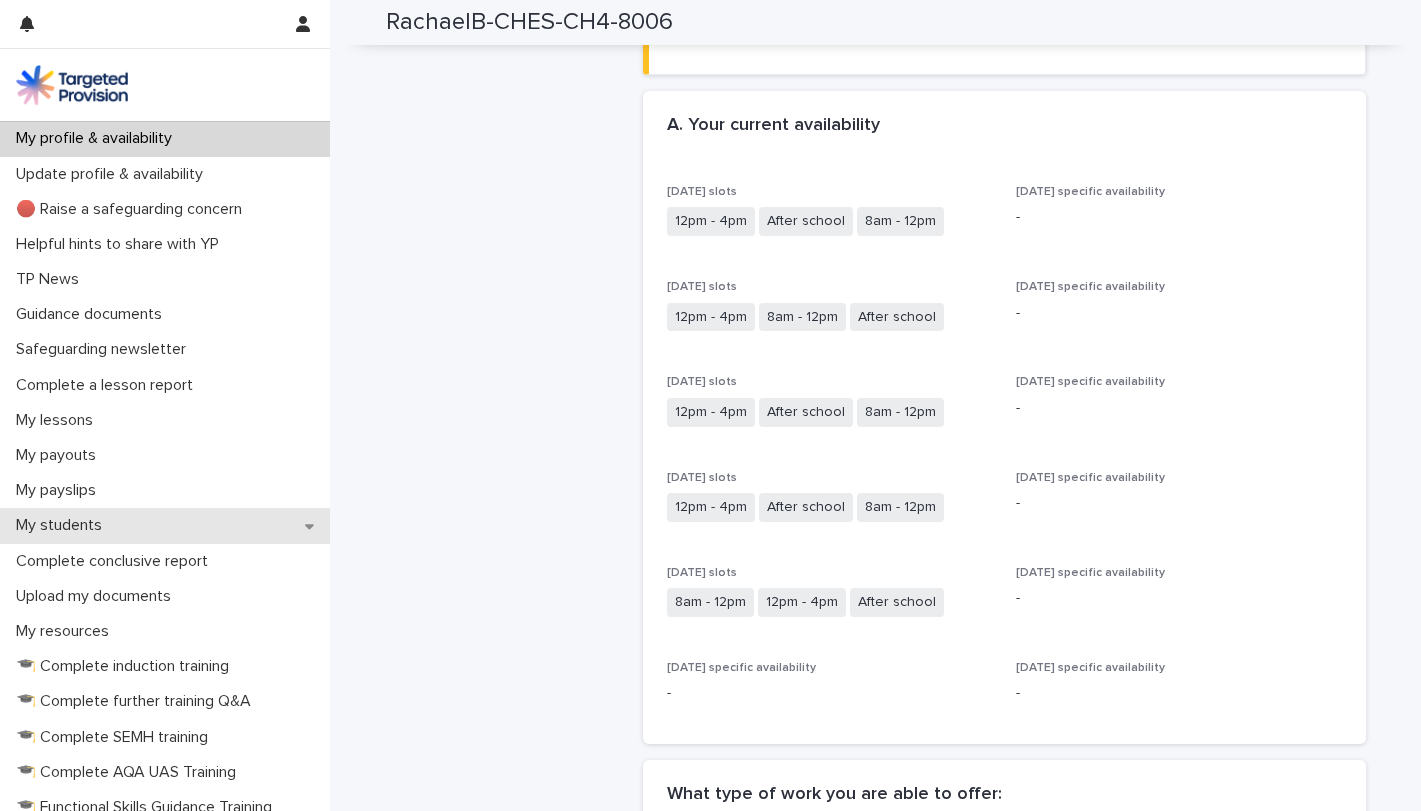 click on "My students" at bounding box center [165, 525] 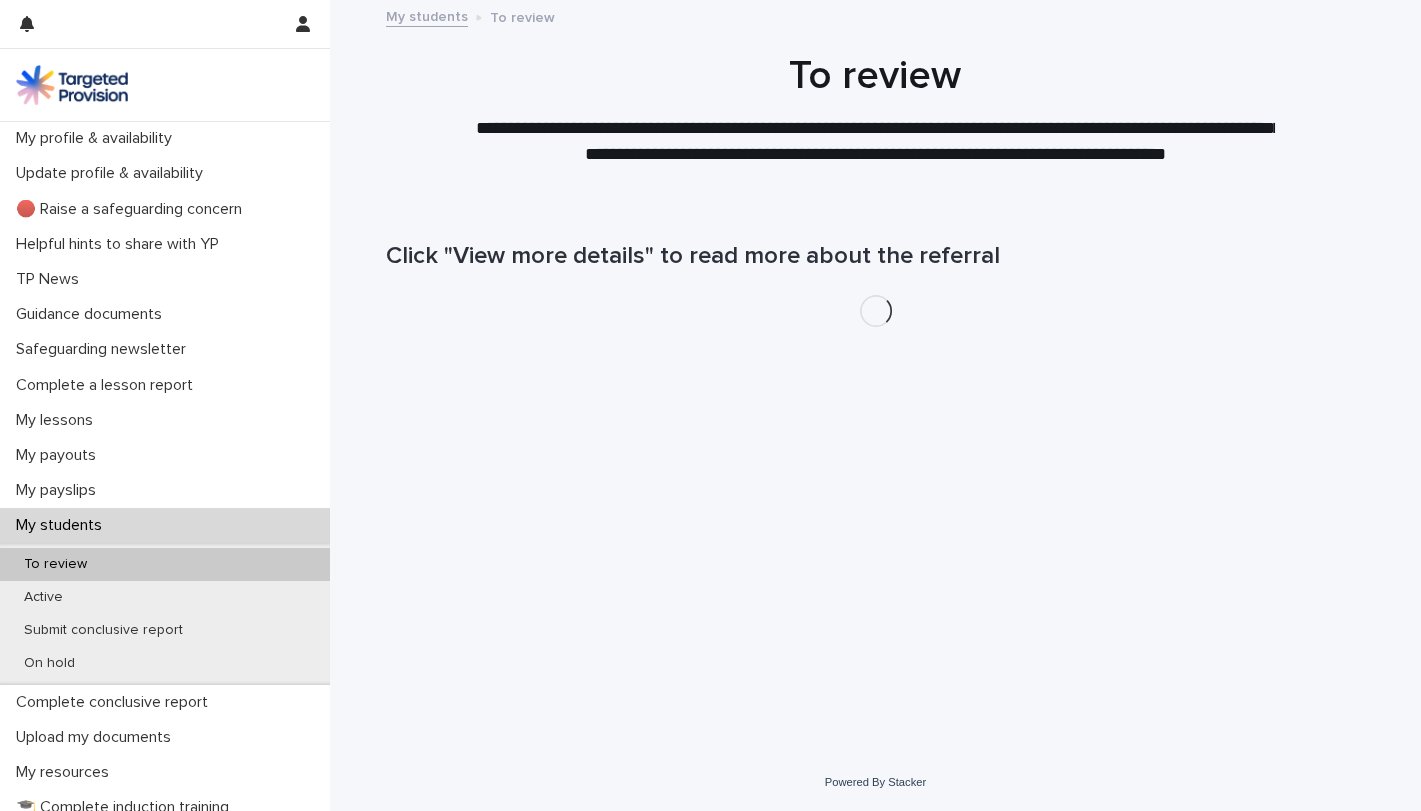 scroll, scrollTop: 0, scrollLeft: 0, axis: both 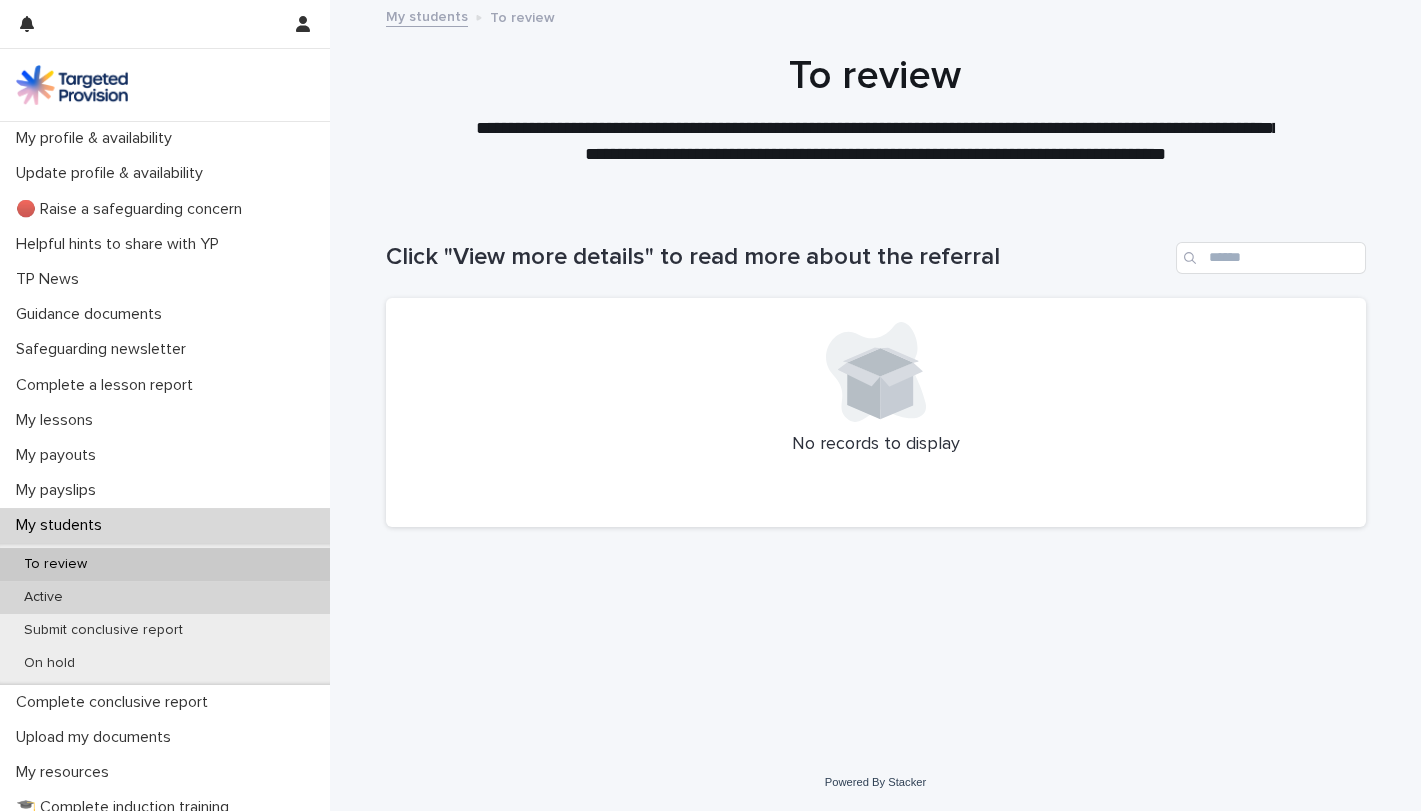 click on "Active" at bounding box center [43, 597] 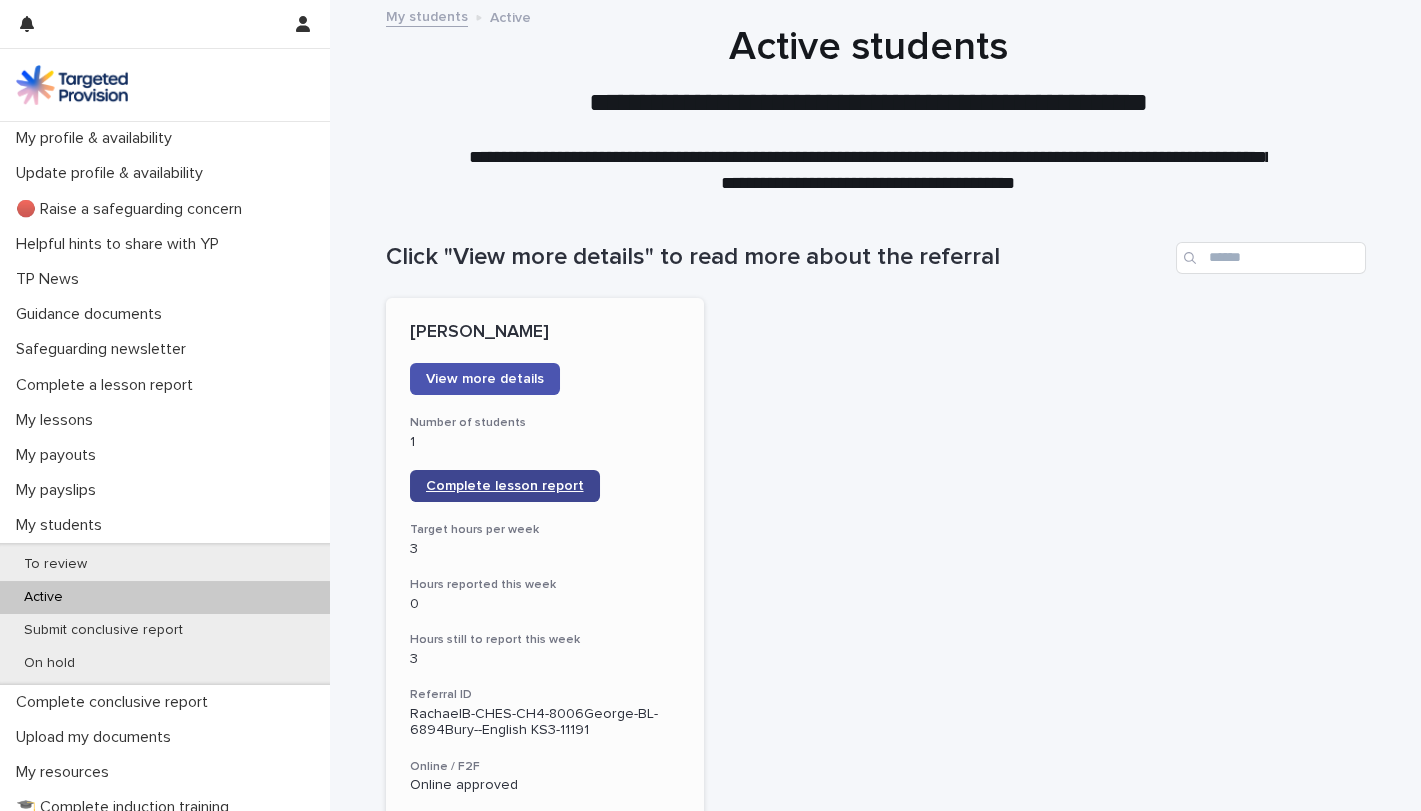 click on "Complete lesson report" at bounding box center [505, 486] 